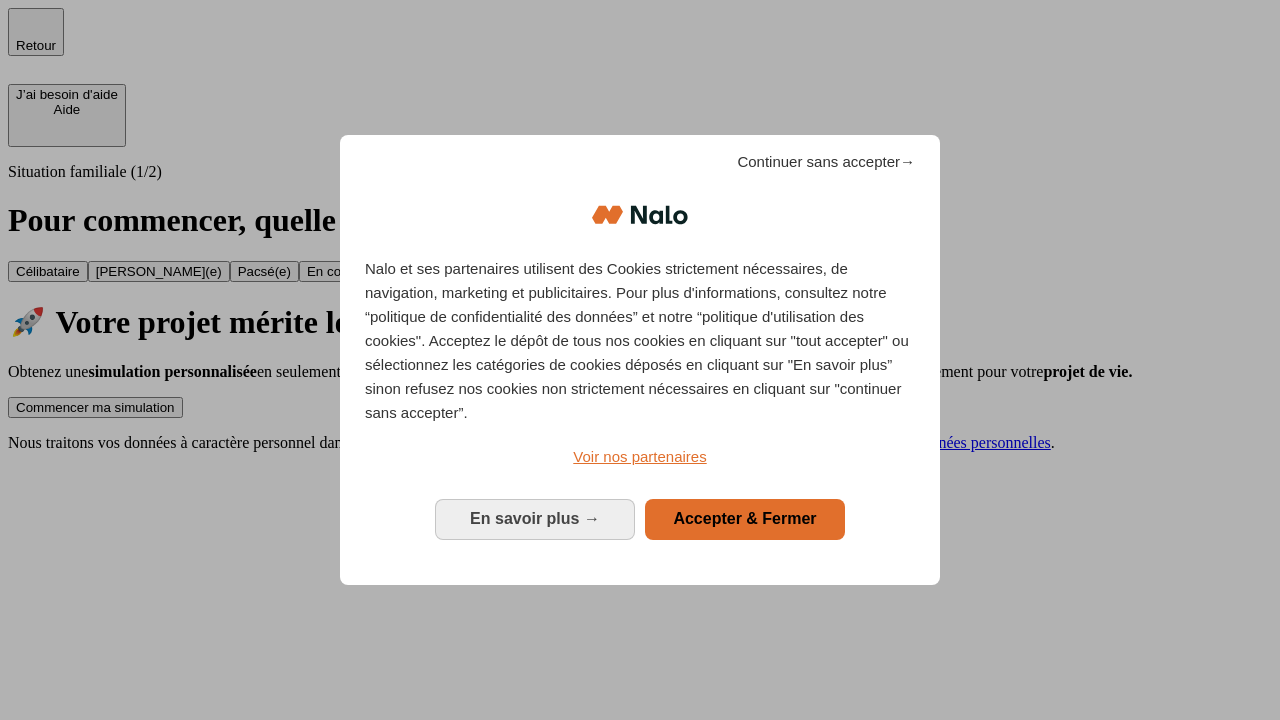 scroll, scrollTop: 0, scrollLeft: 0, axis: both 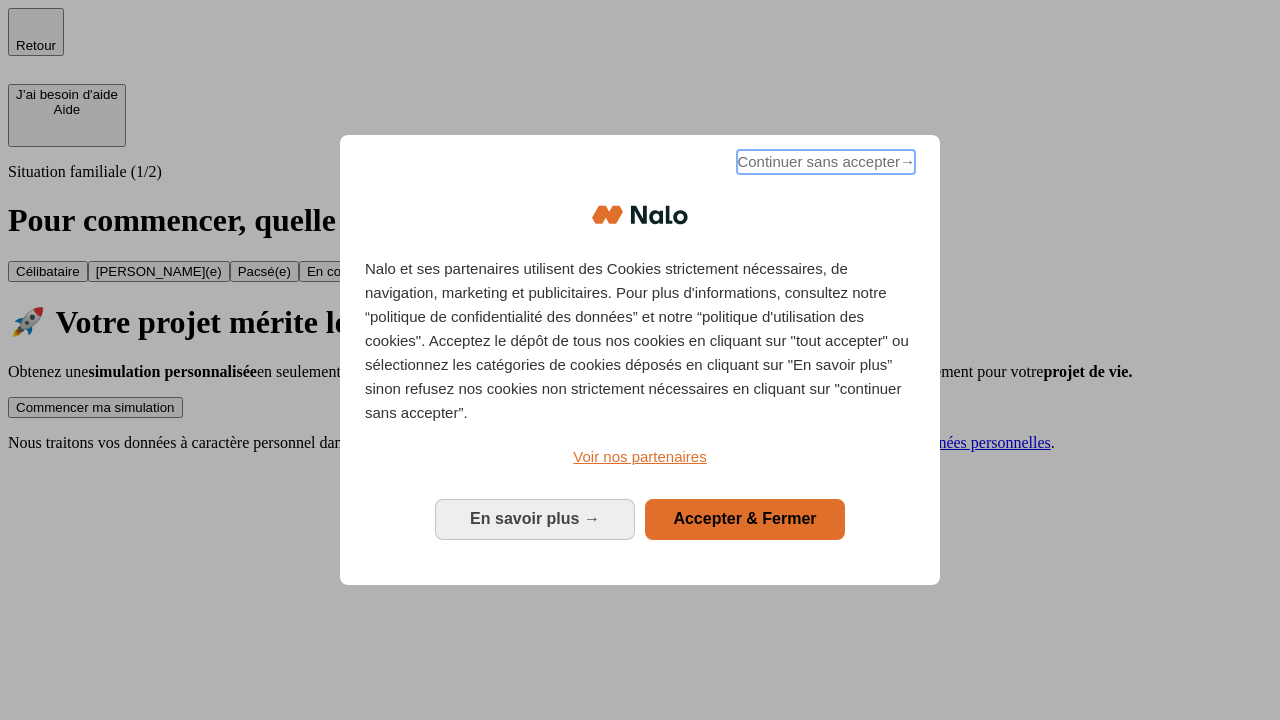 click on "Continuer sans accepter  →" at bounding box center (826, 162) 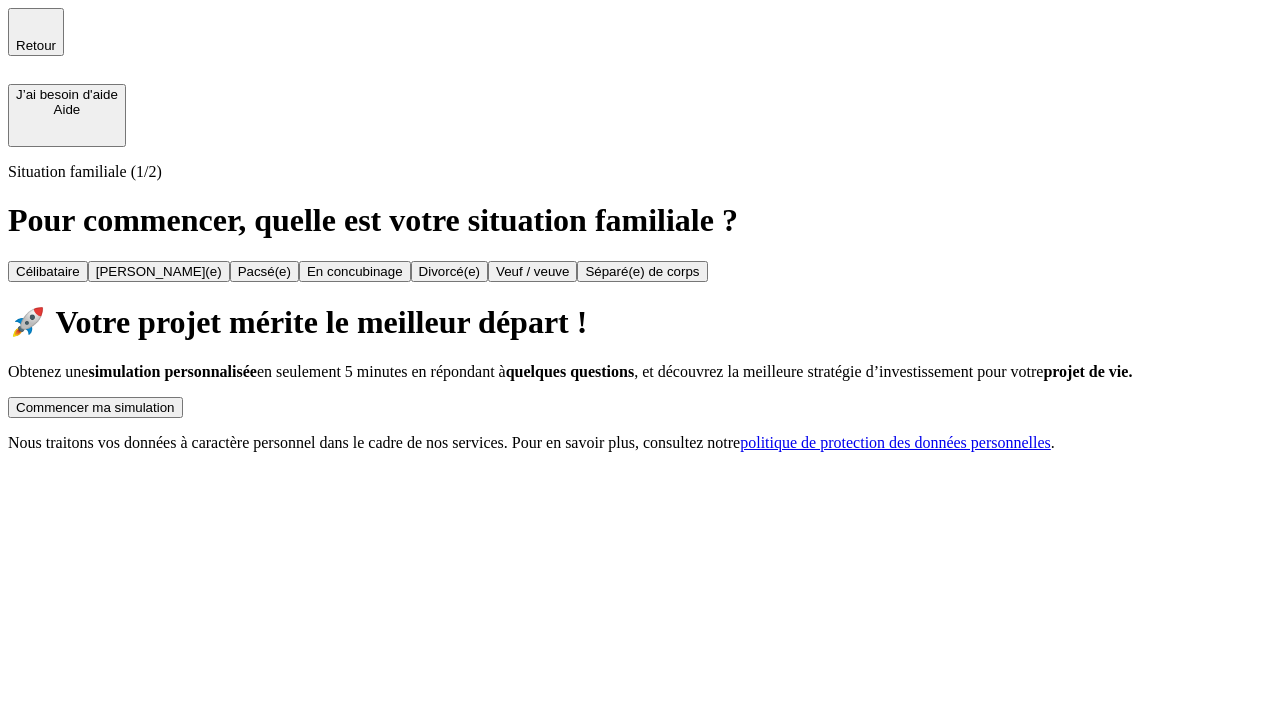 click on "Commencer ma simulation" at bounding box center [95, 407] 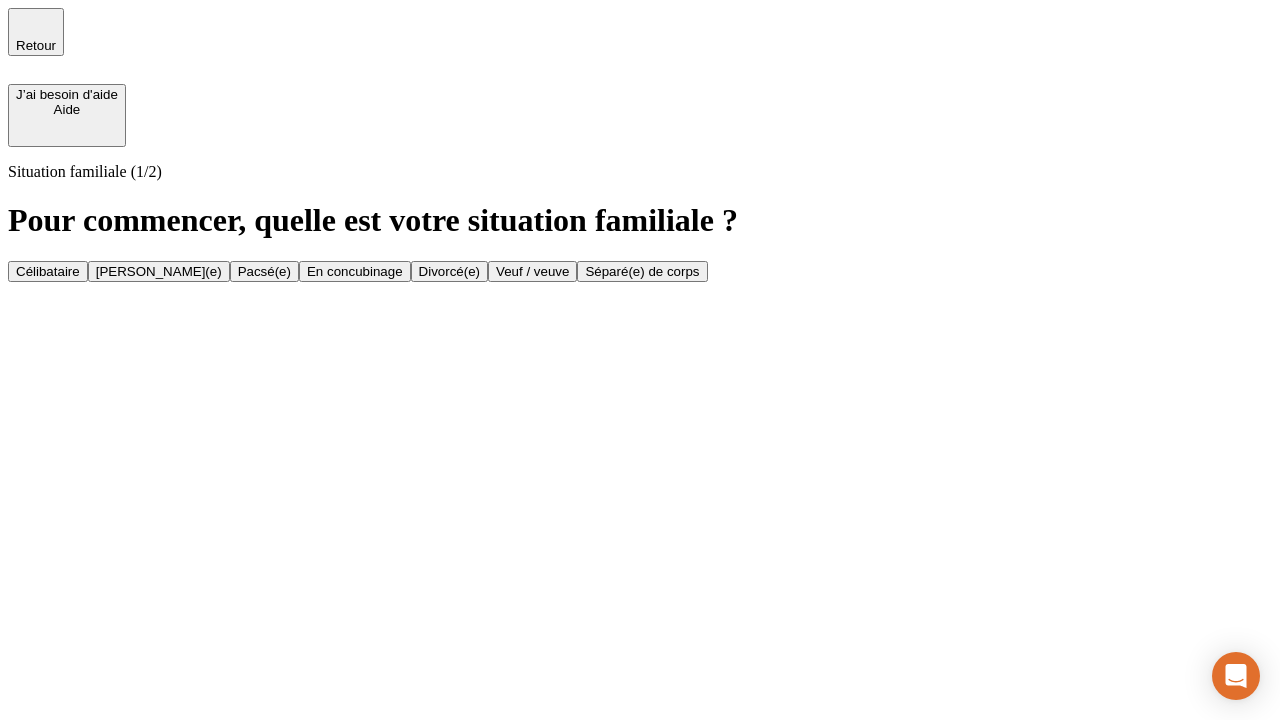 click on "[PERSON_NAME](e)" at bounding box center [159, 271] 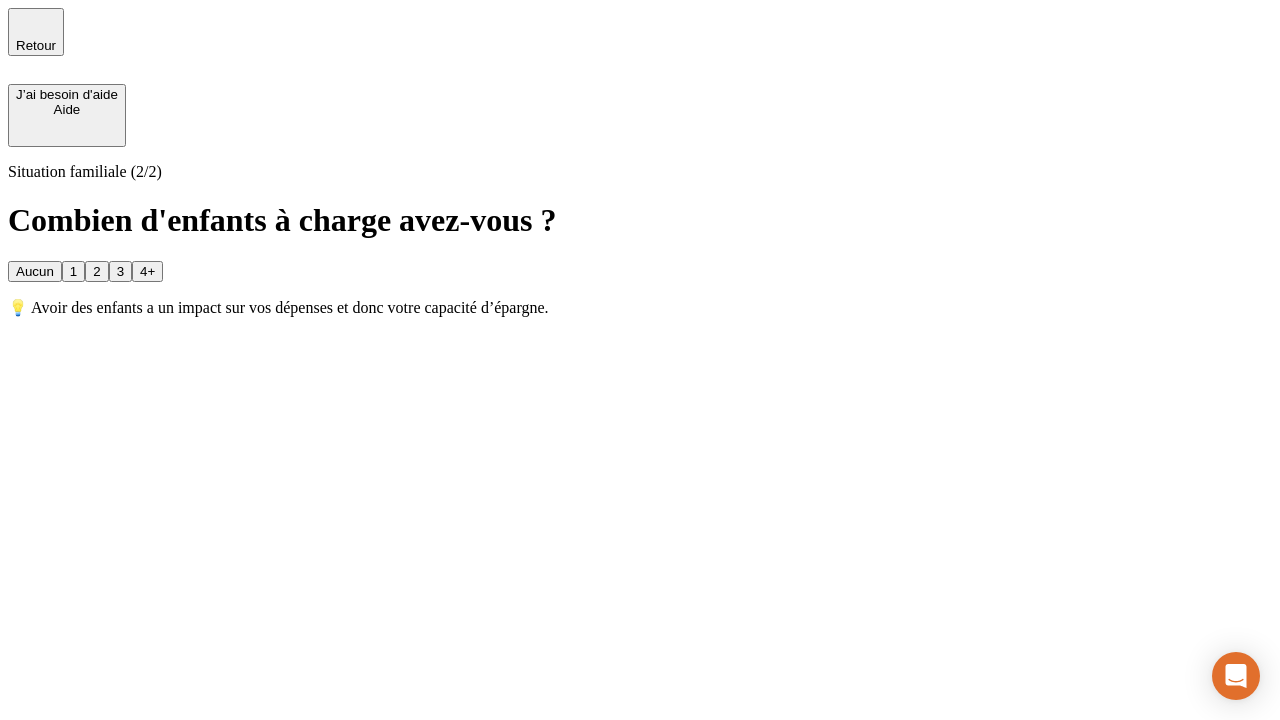 click on "1" at bounding box center (73, 271) 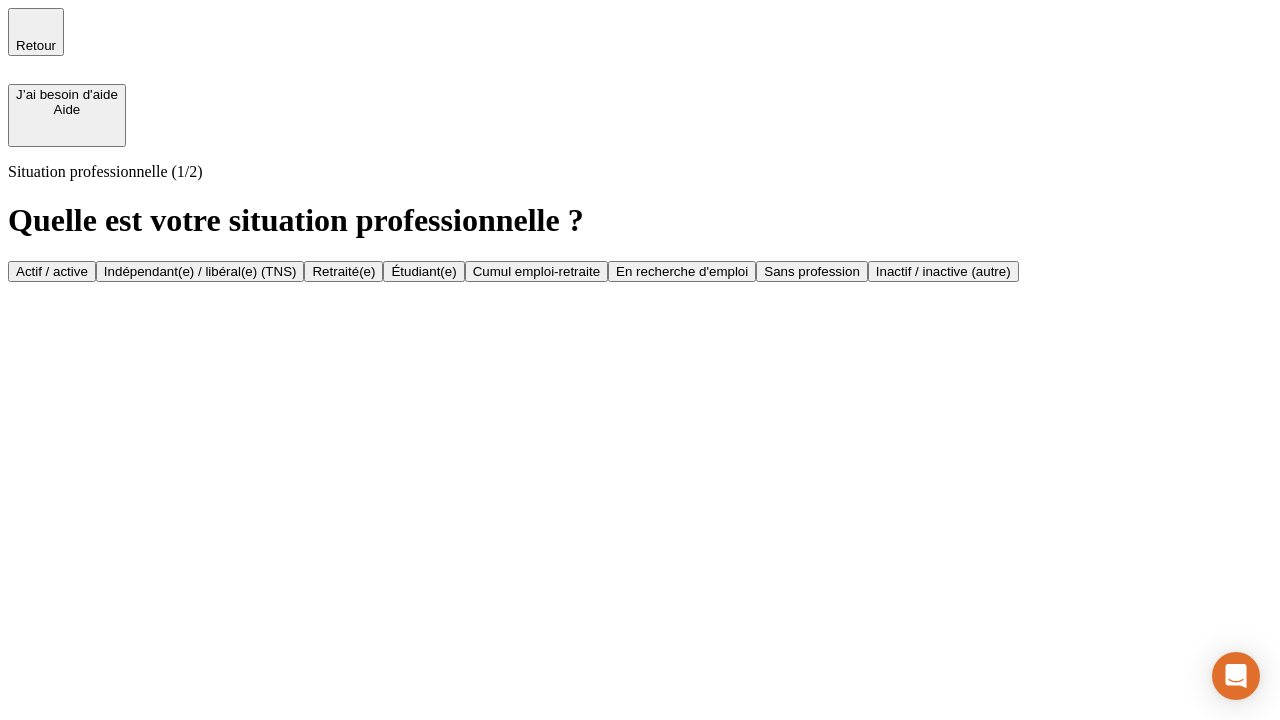 click on "Actif / active" at bounding box center (52, 271) 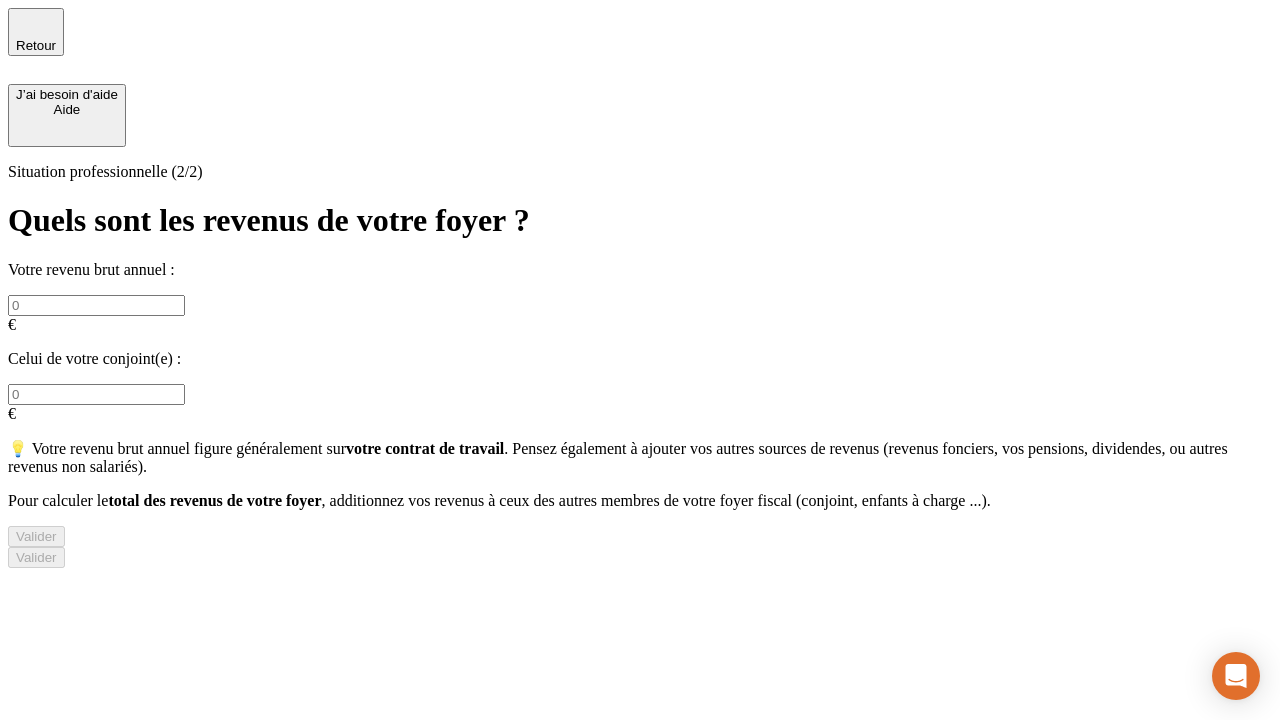 click at bounding box center (96, 305) 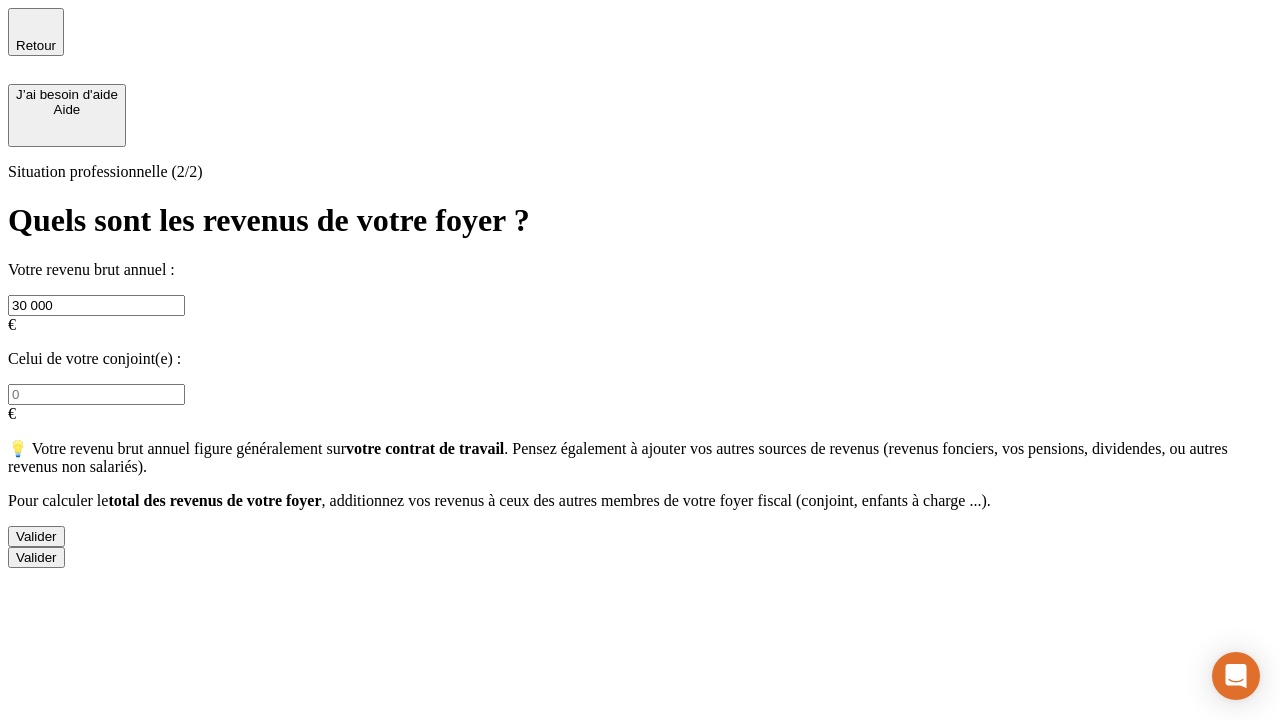 type on "30 000" 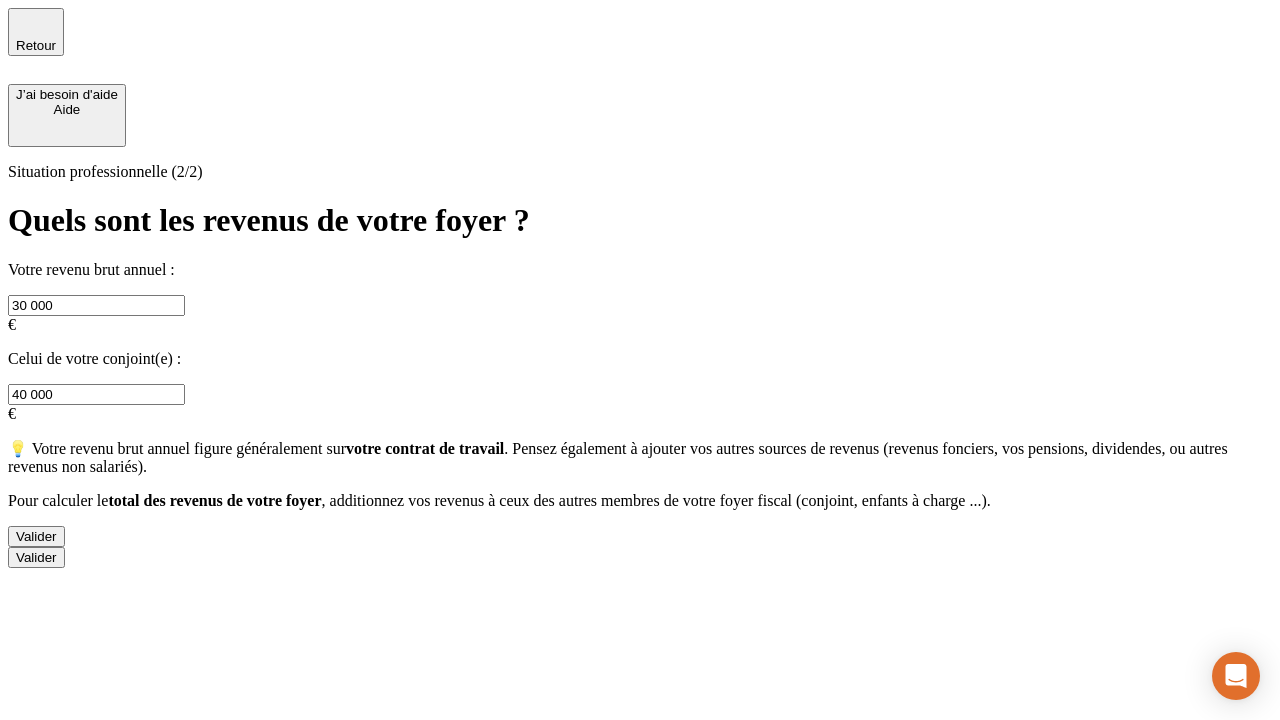 click on "Valider" at bounding box center [36, 536] 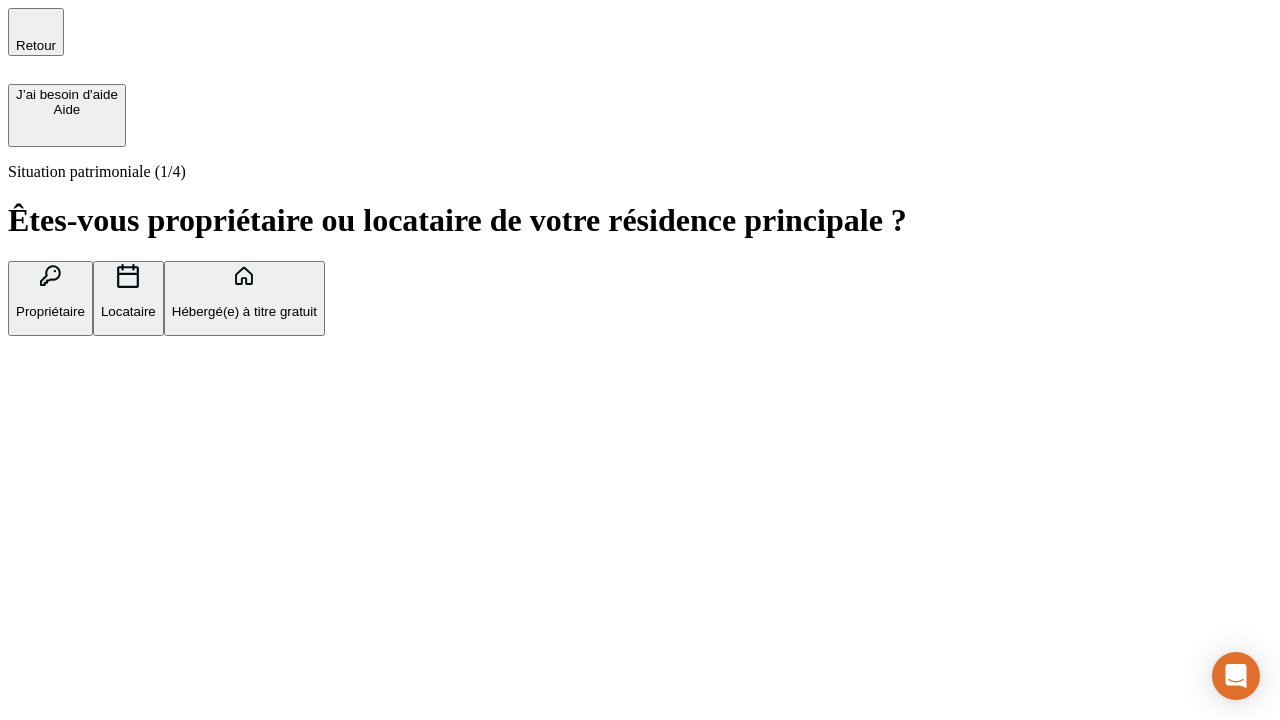 click on "Propriétaire" at bounding box center (50, 311) 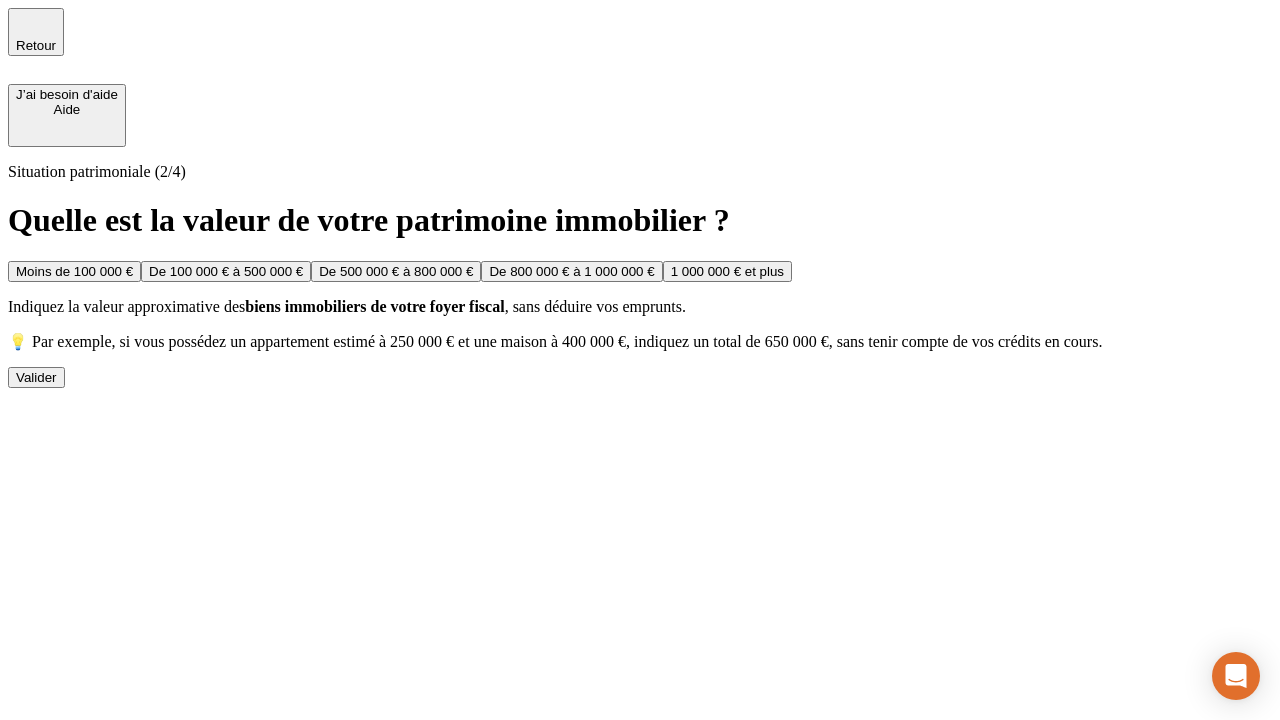 click on "De 100 000 € à 500 000 €" at bounding box center (226, 271) 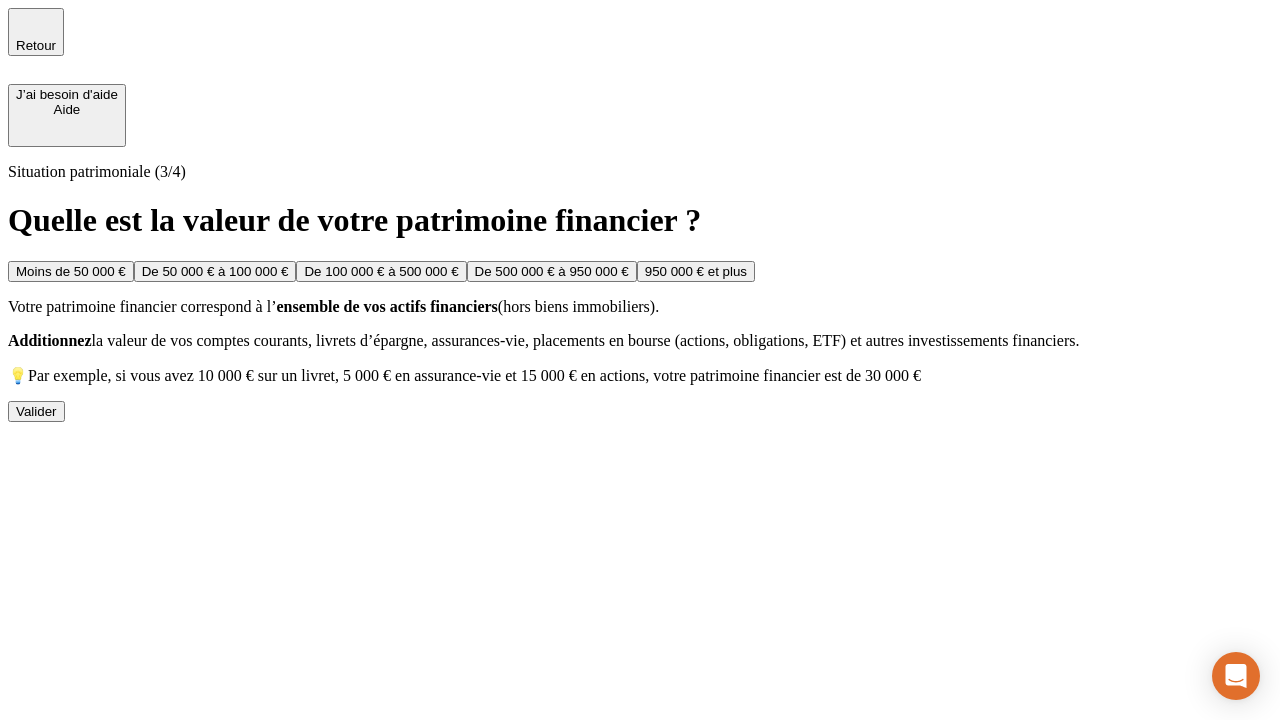 click on "Moins de 50 000 €" at bounding box center [71, 271] 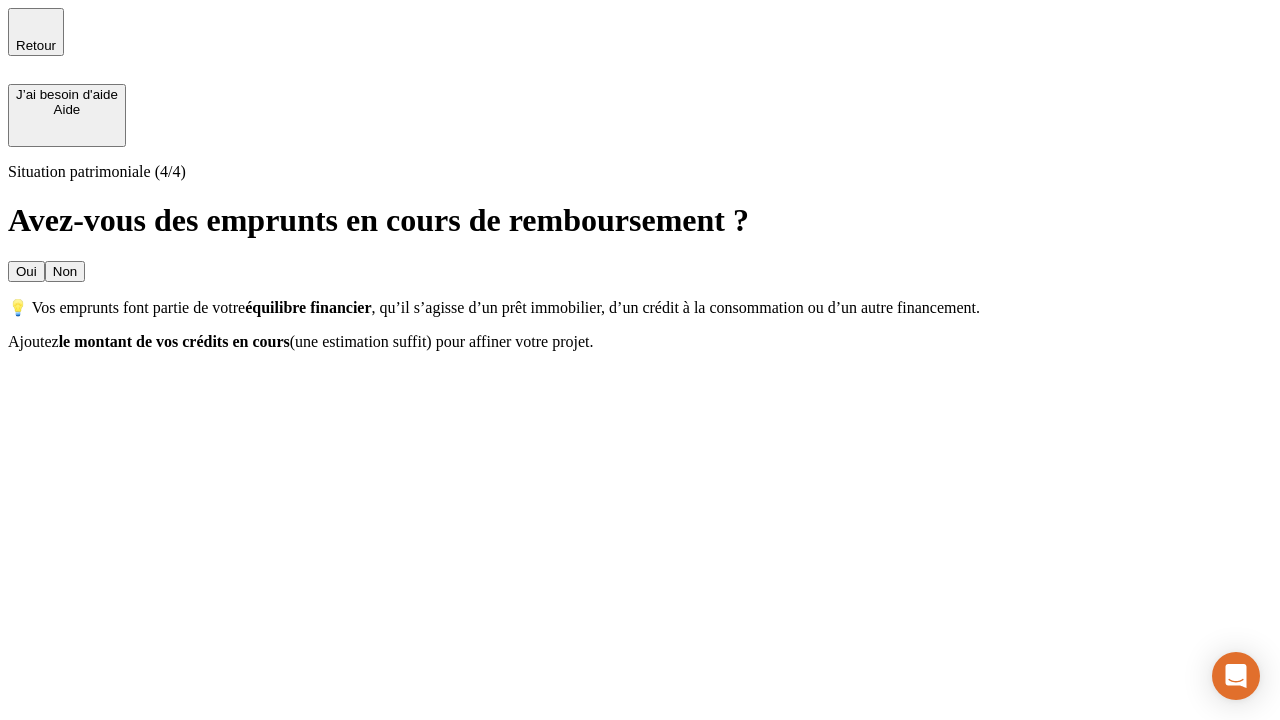 click on "Oui" at bounding box center (26, 271) 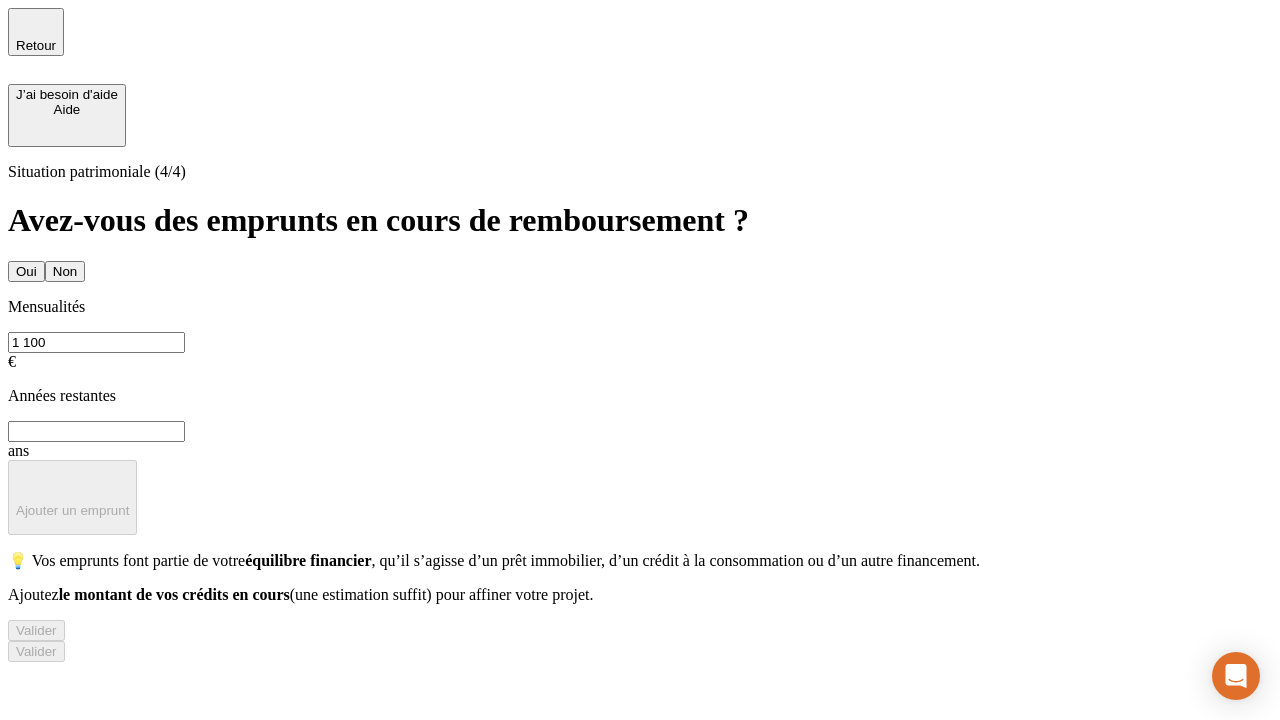 type on "1 100" 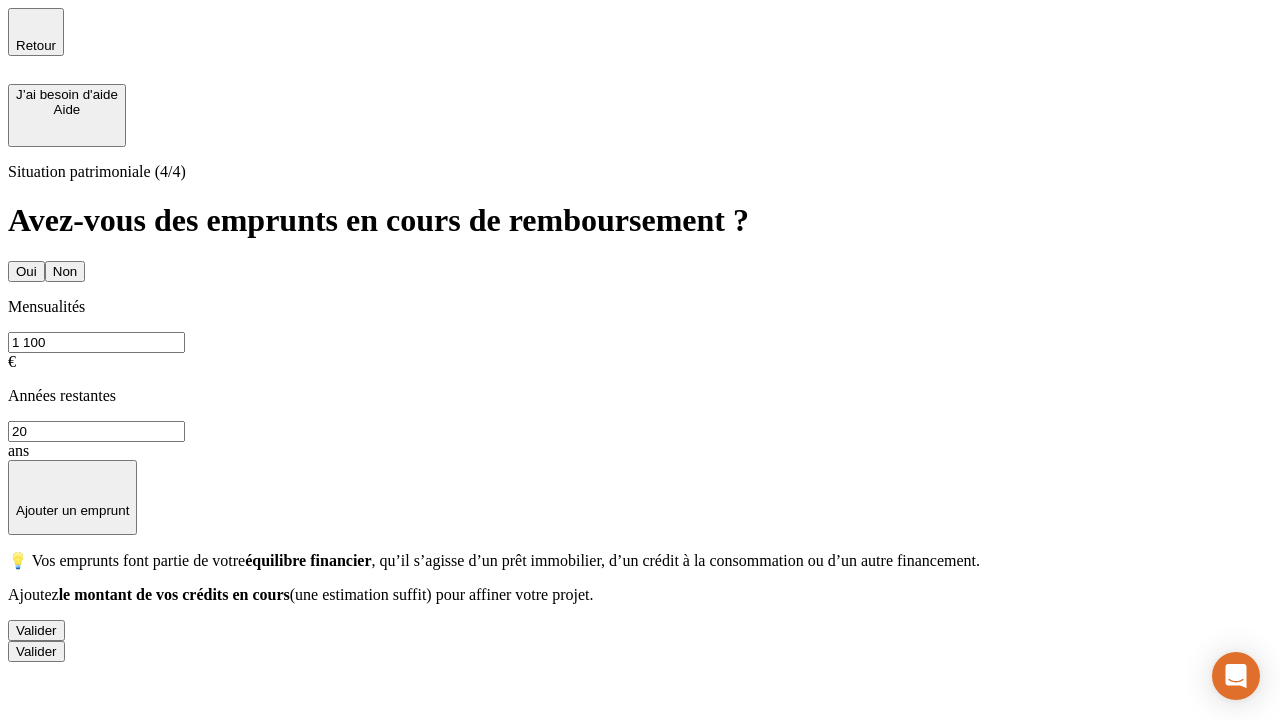 type on "20" 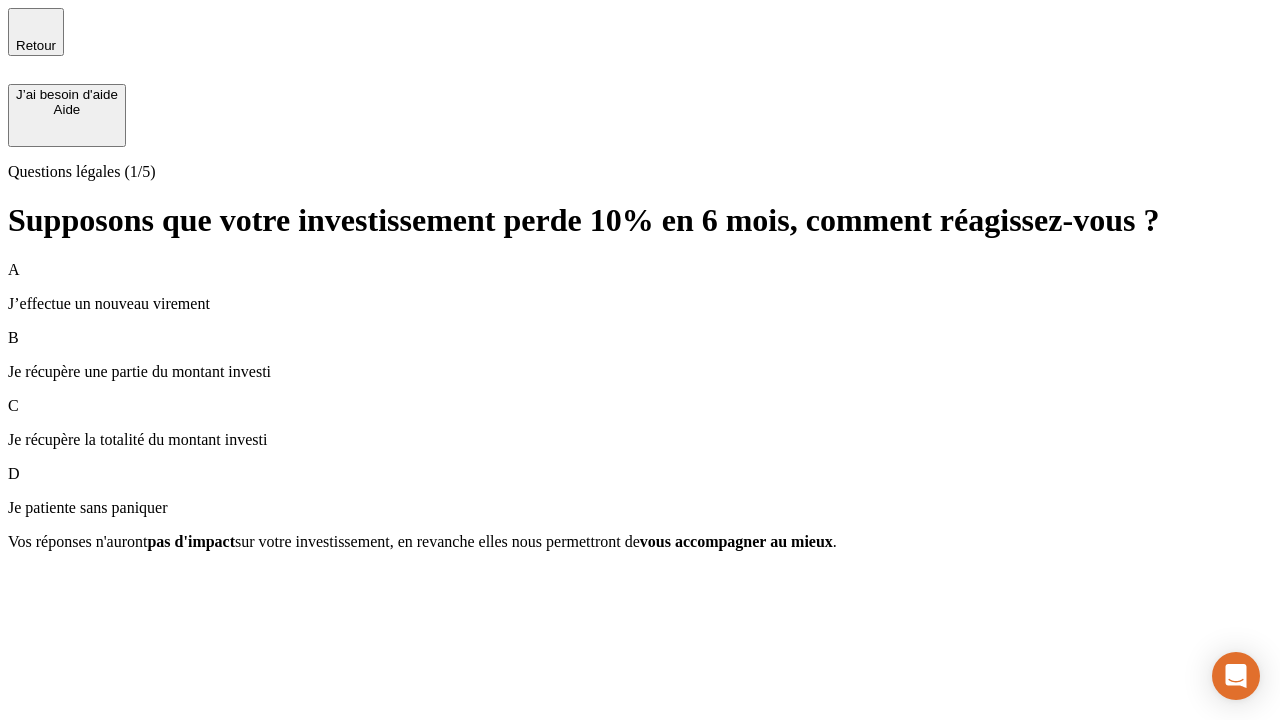 click on "Je récupère une partie du montant investi" at bounding box center [640, 372] 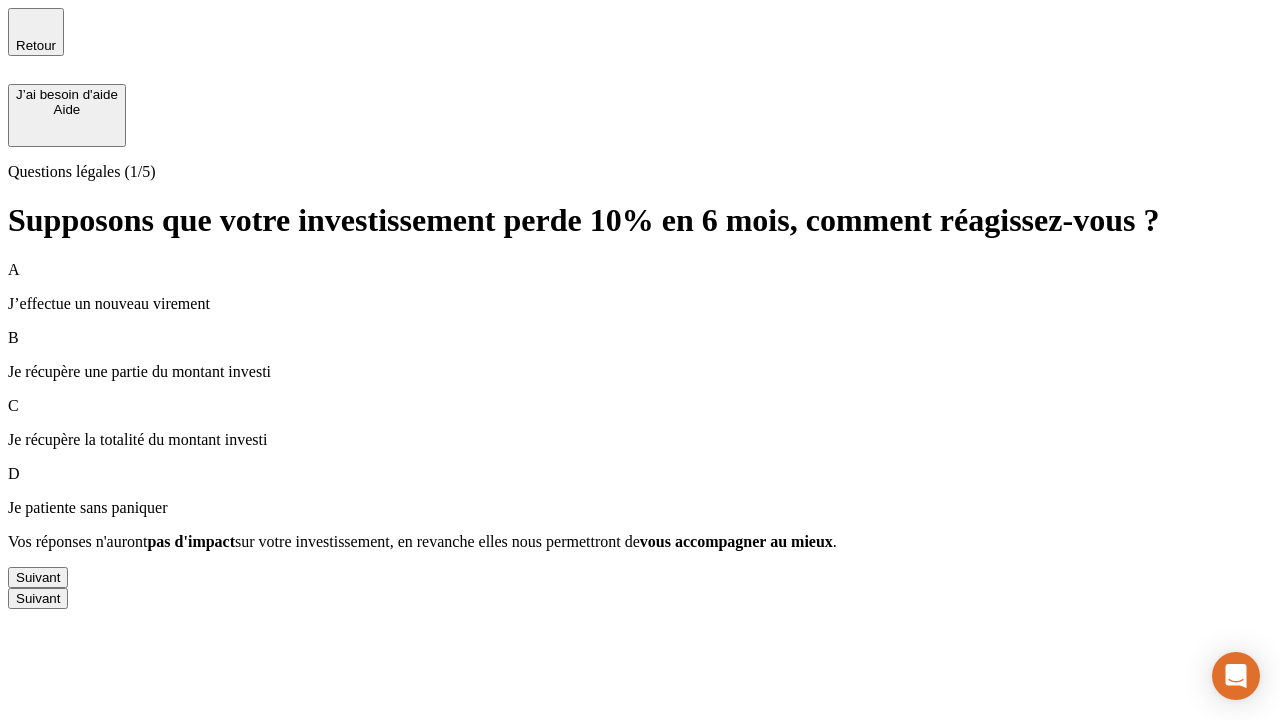 click on "Suivant" at bounding box center (38, 577) 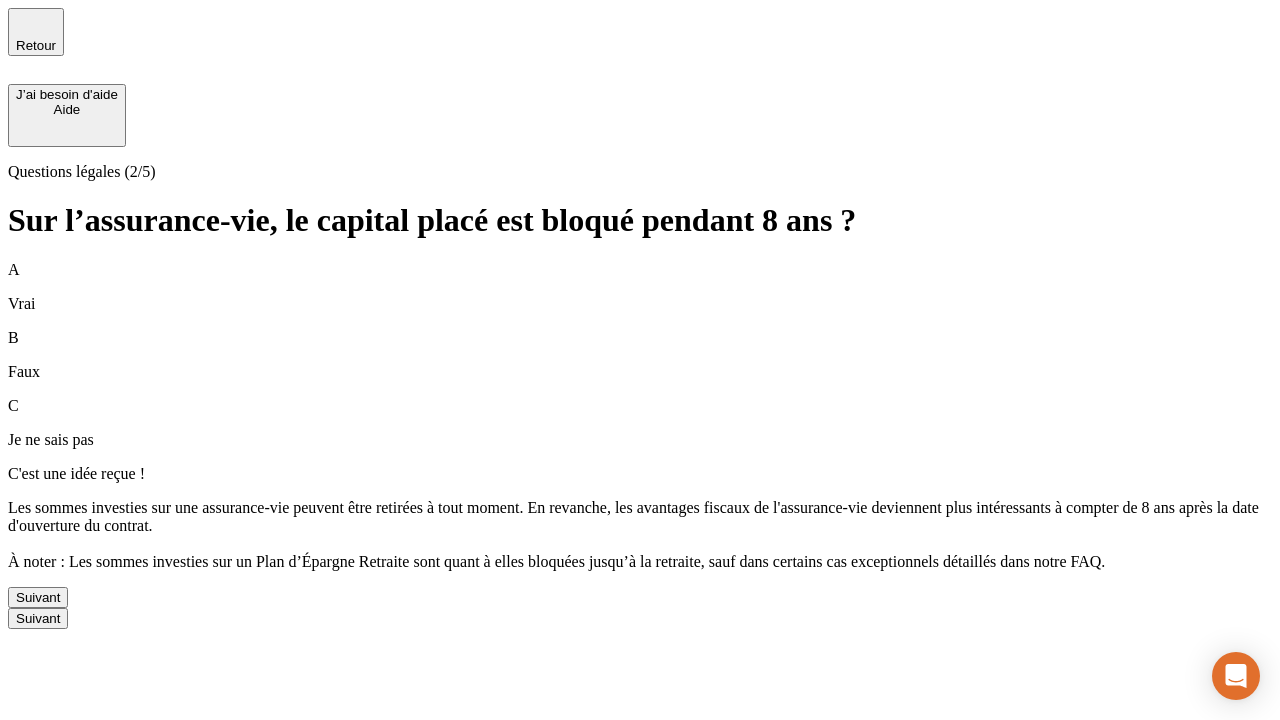click on "Suivant" at bounding box center (38, 597) 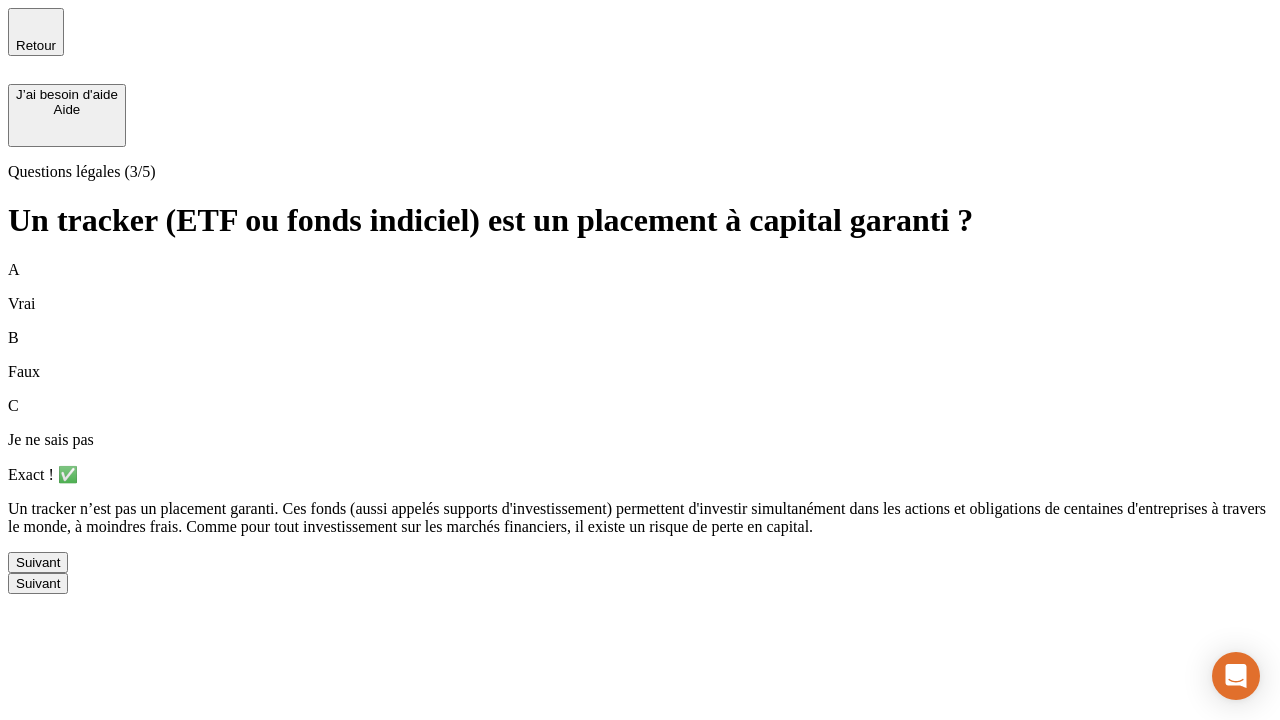 click on "Suivant" at bounding box center (38, 562) 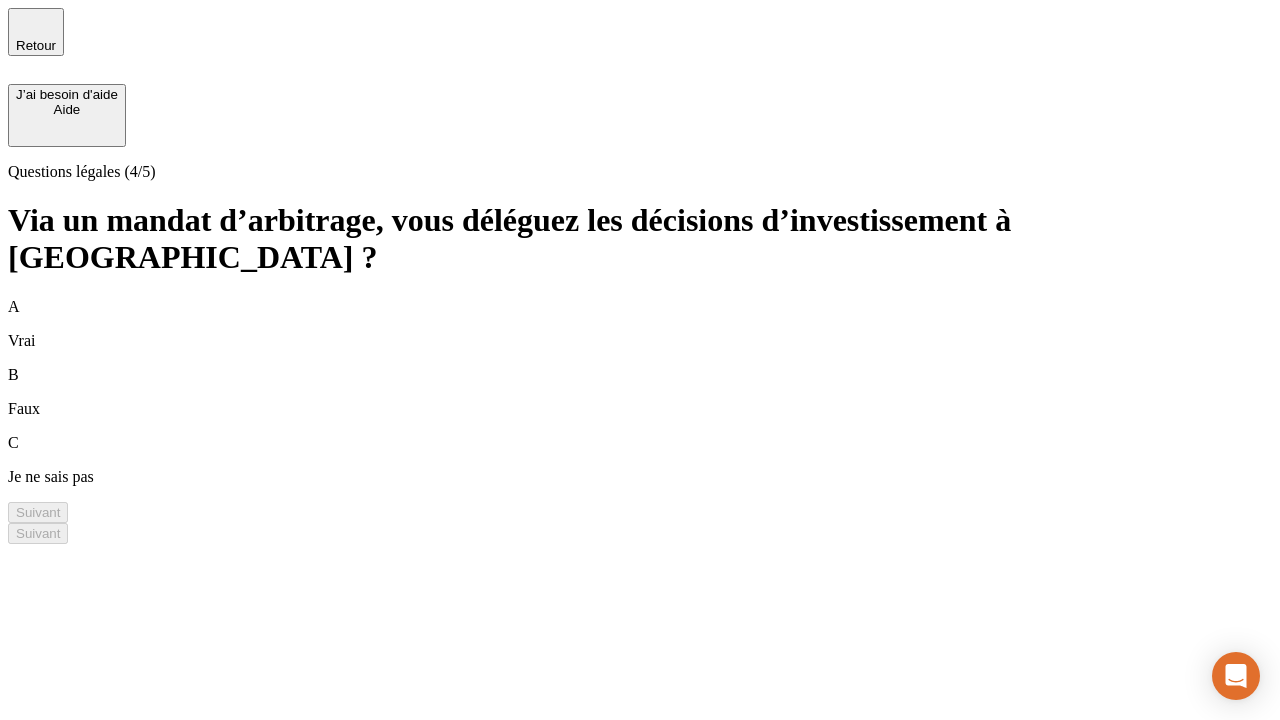 click on "A Vrai" at bounding box center (640, 324) 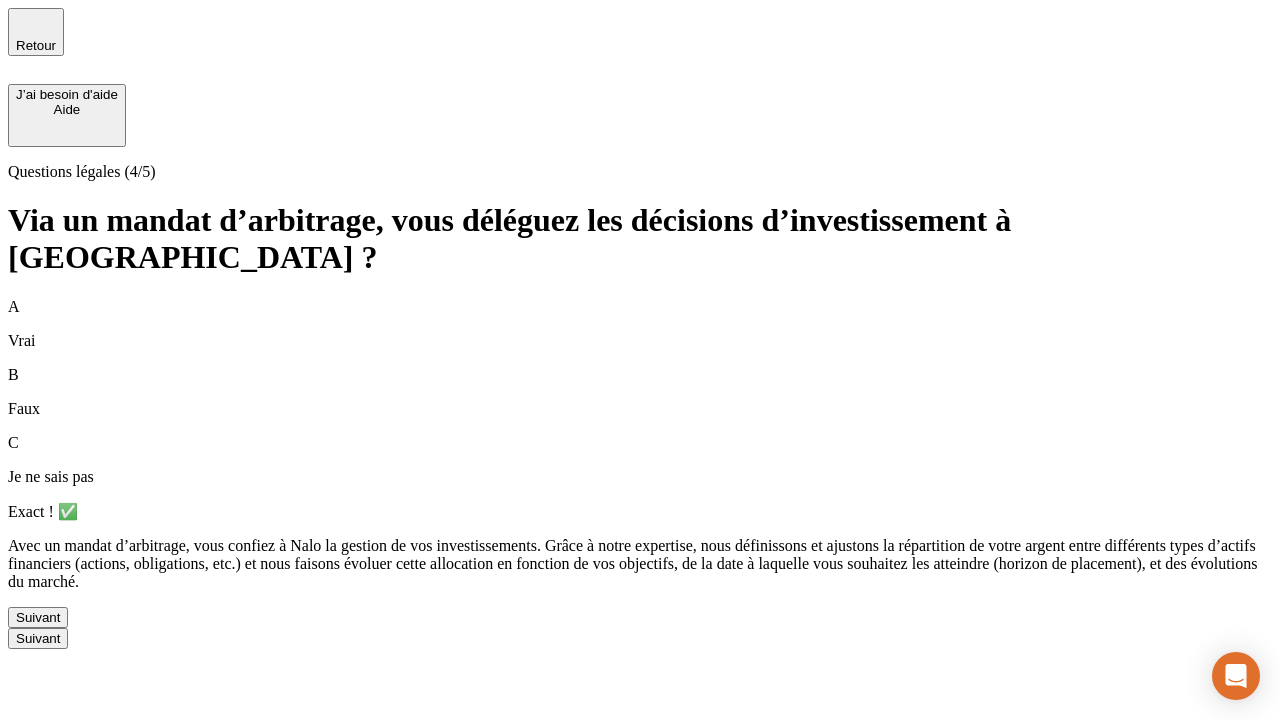 click on "Suivant" at bounding box center (38, 617) 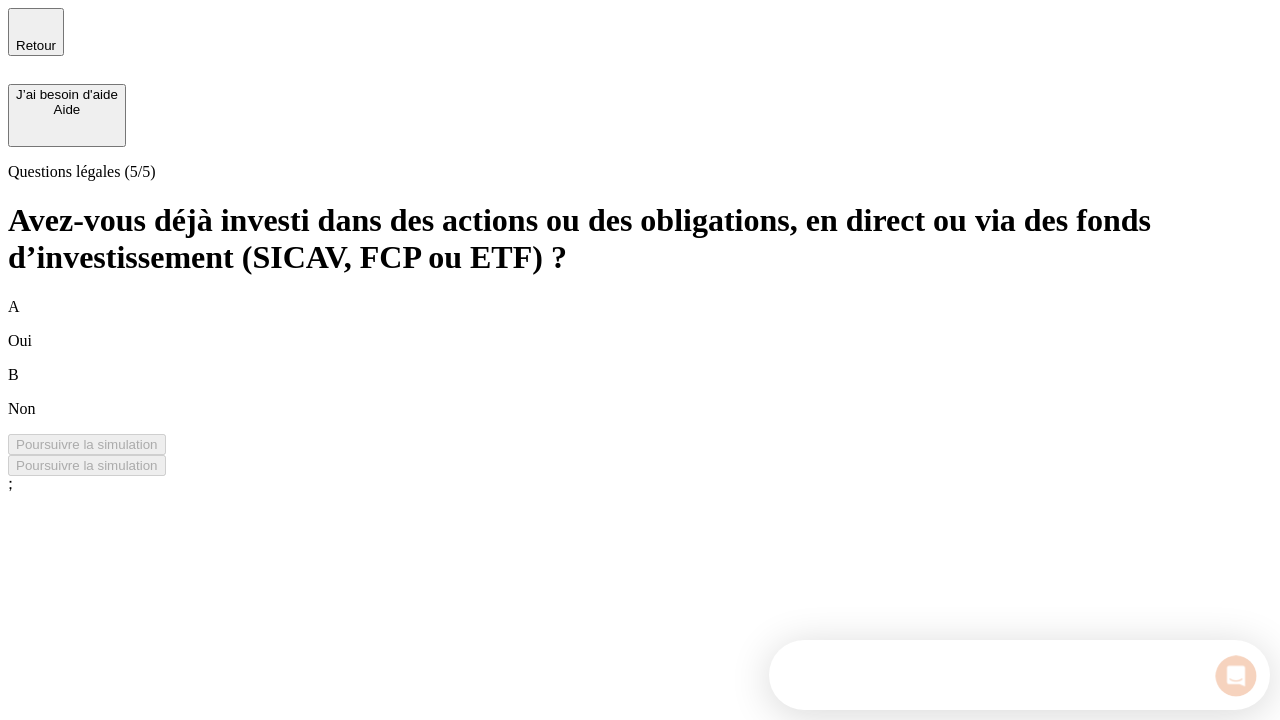 scroll, scrollTop: 0, scrollLeft: 0, axis: both 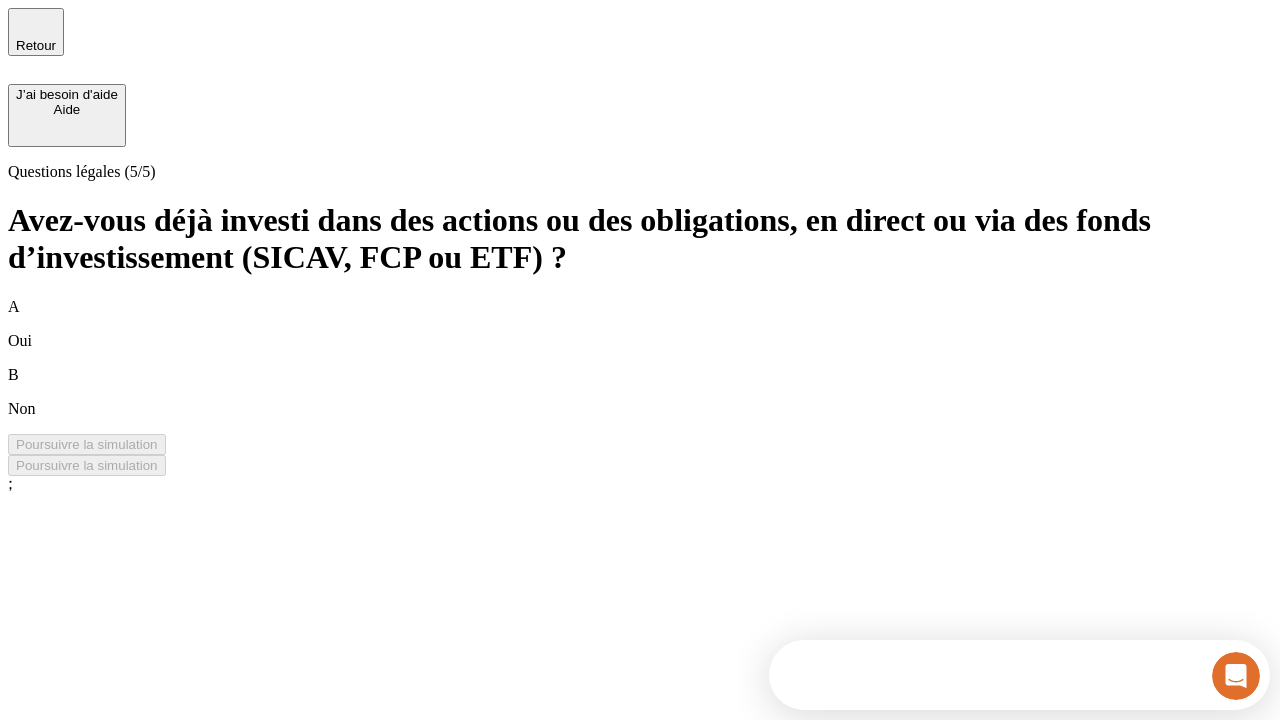 click on "B Non" at bounding box center [640, 392] 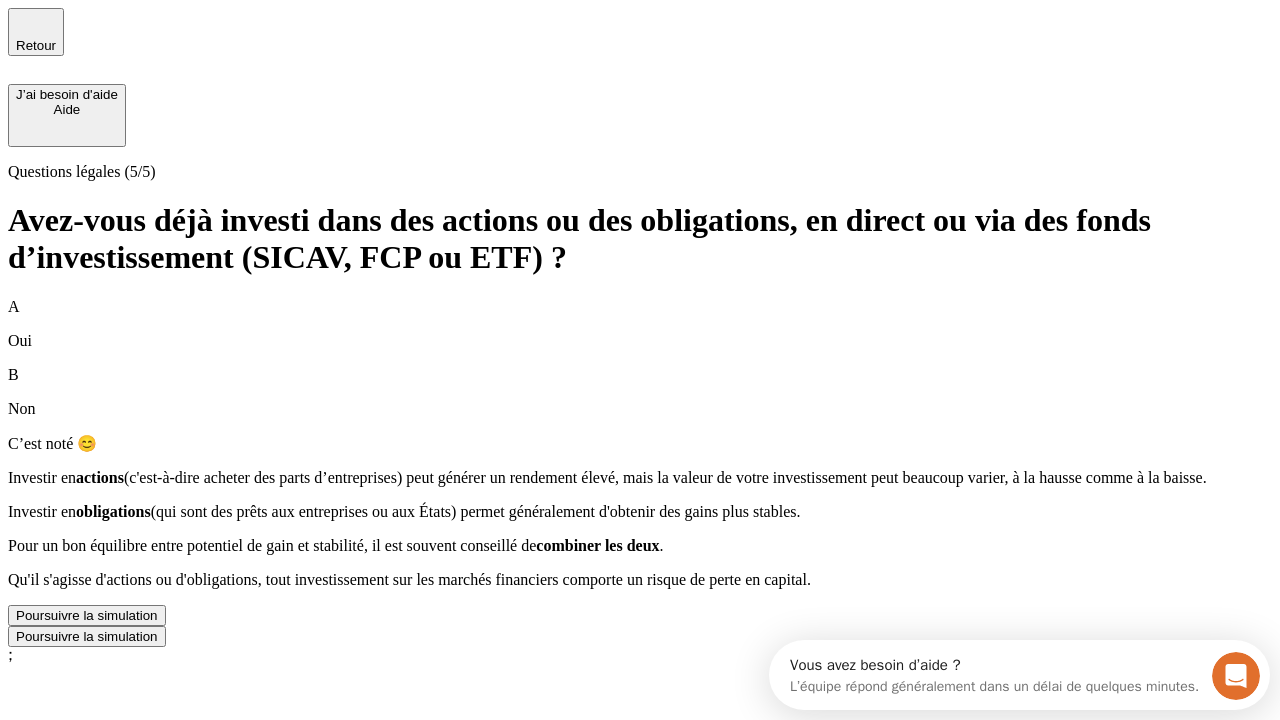 click on "Poursuivre la simulation" at bounding box center (87, 615) 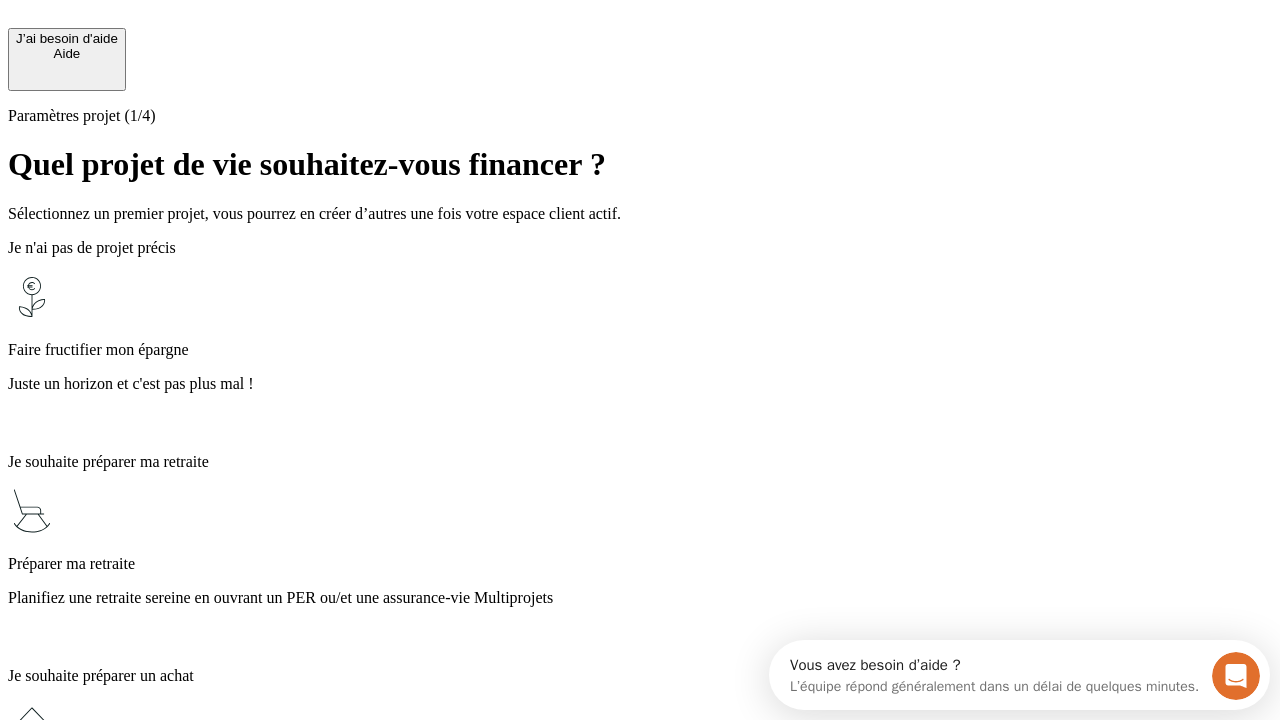 click on "Planifiez une retraite sereine en ouvrant un PER ou/et une assurance-vie Multiprojets" at bounding box center [640, 598] 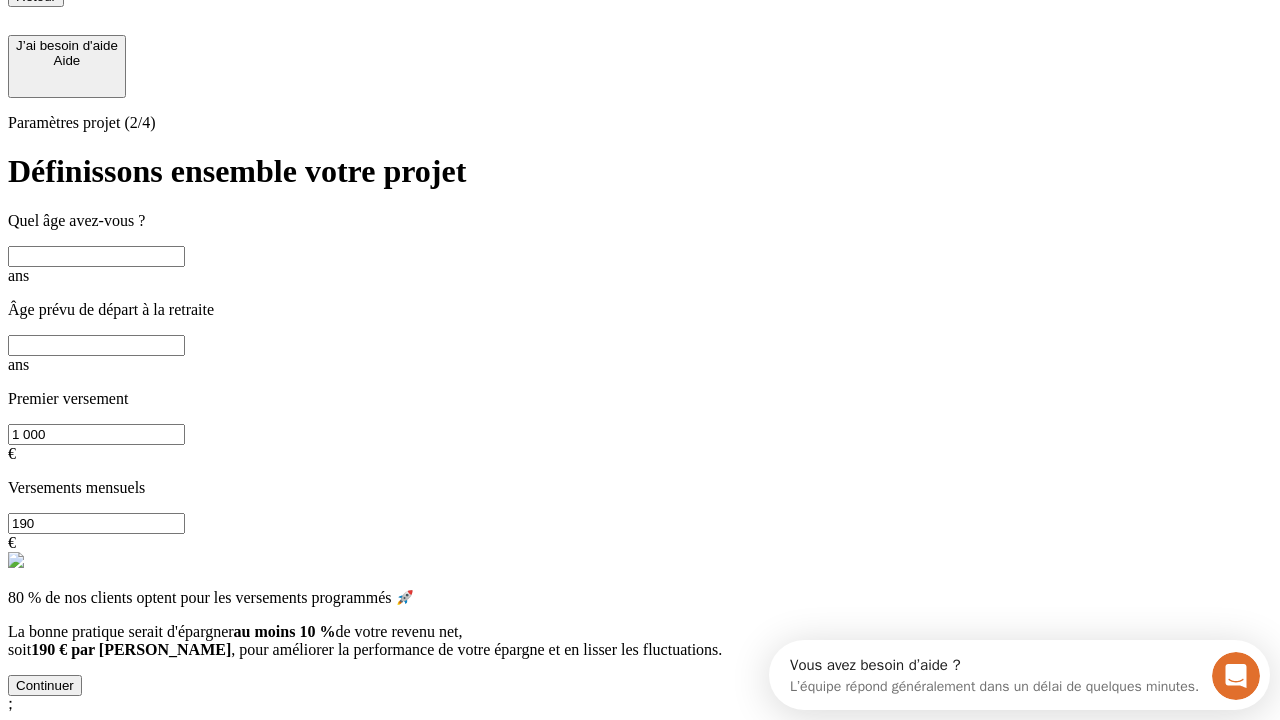 scroll, scrollTop: 18, scrollLeft: 0, axis: vertical 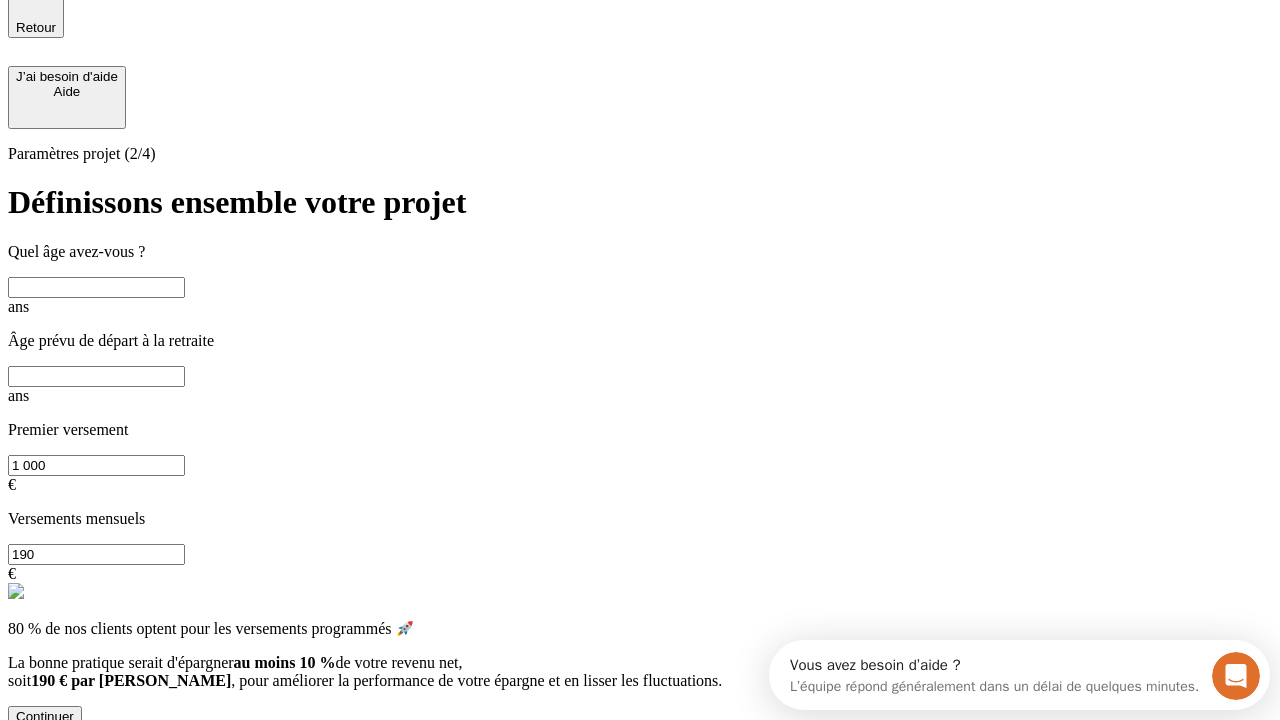 click at bounding box center (96, 287) 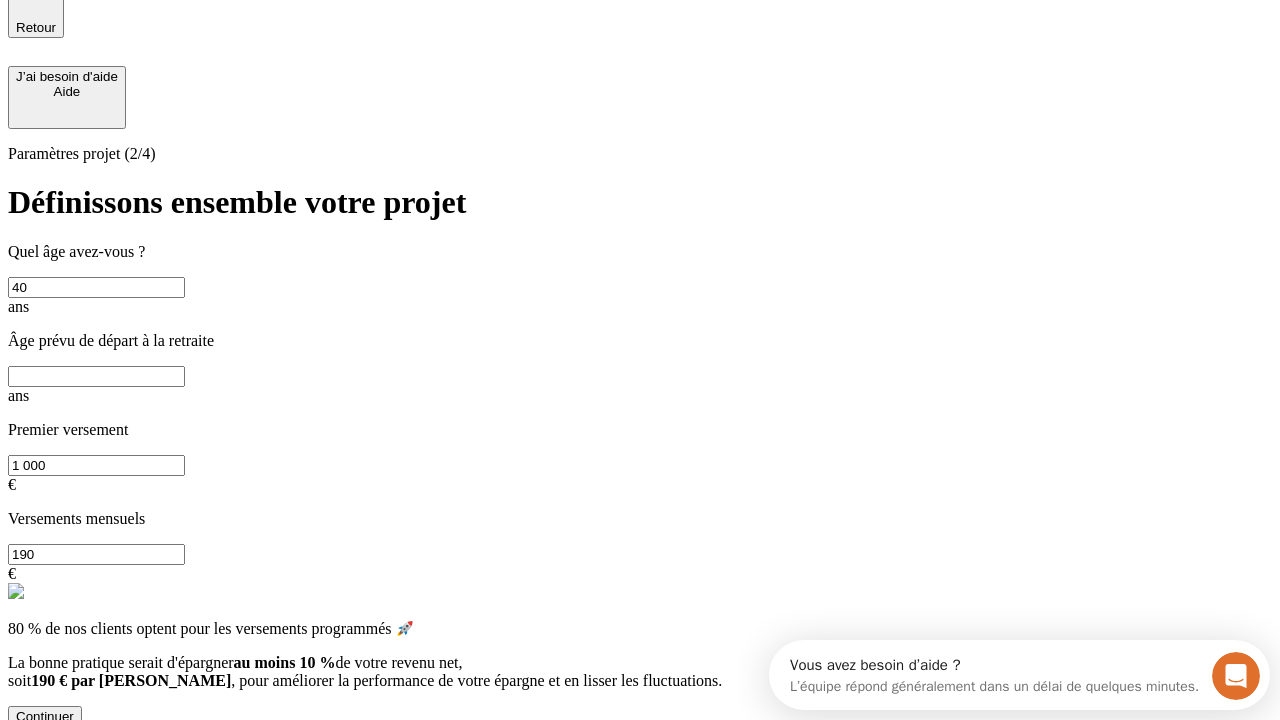 type on "40" 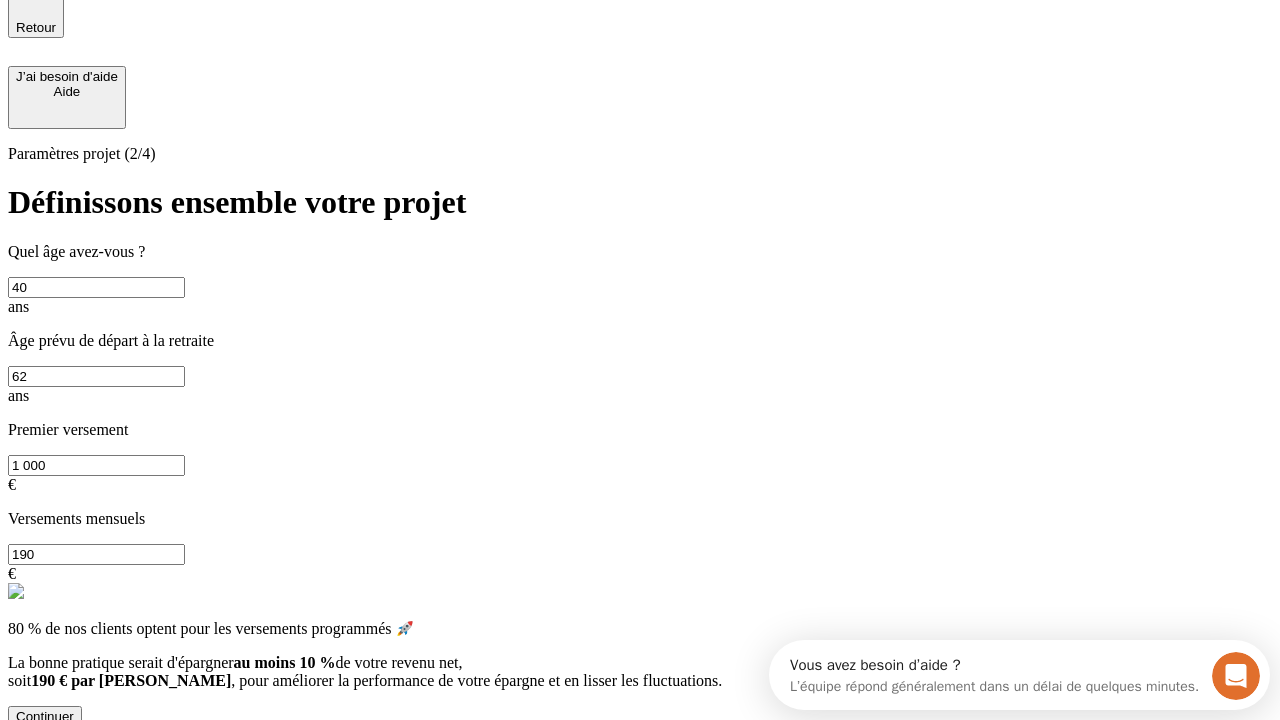 type on "62" 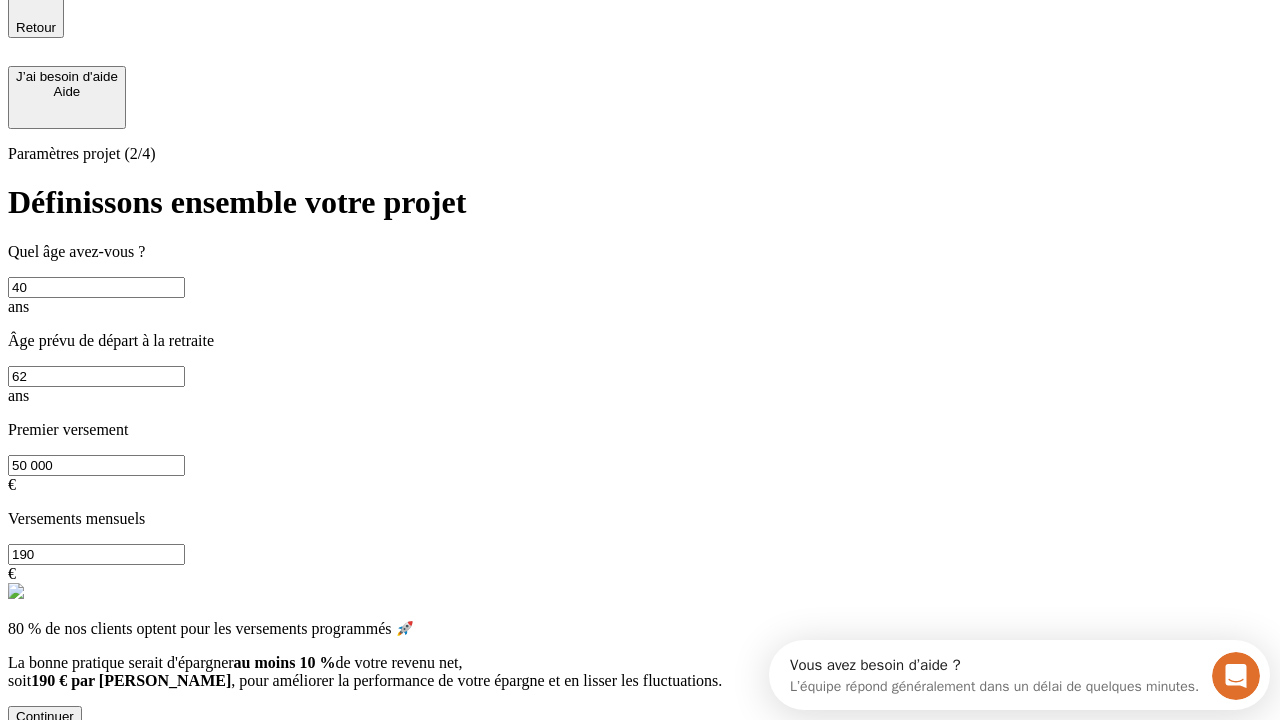 type on "50 000" 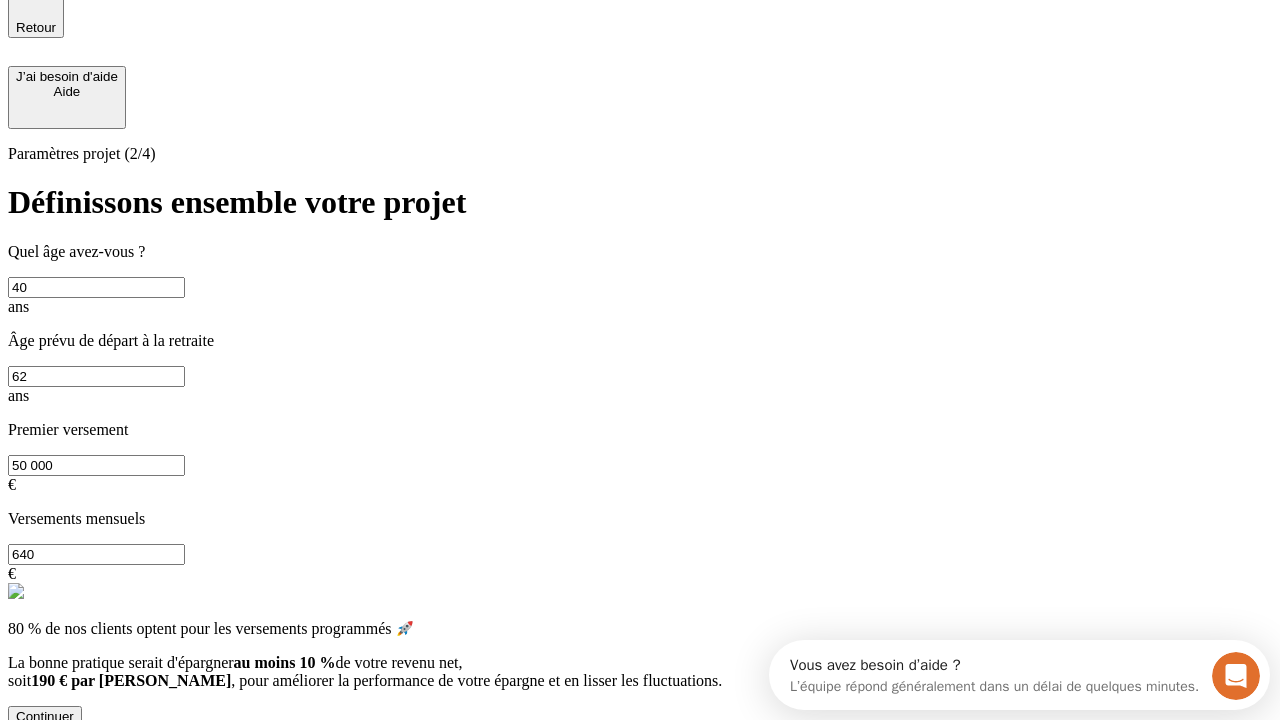type on "640" 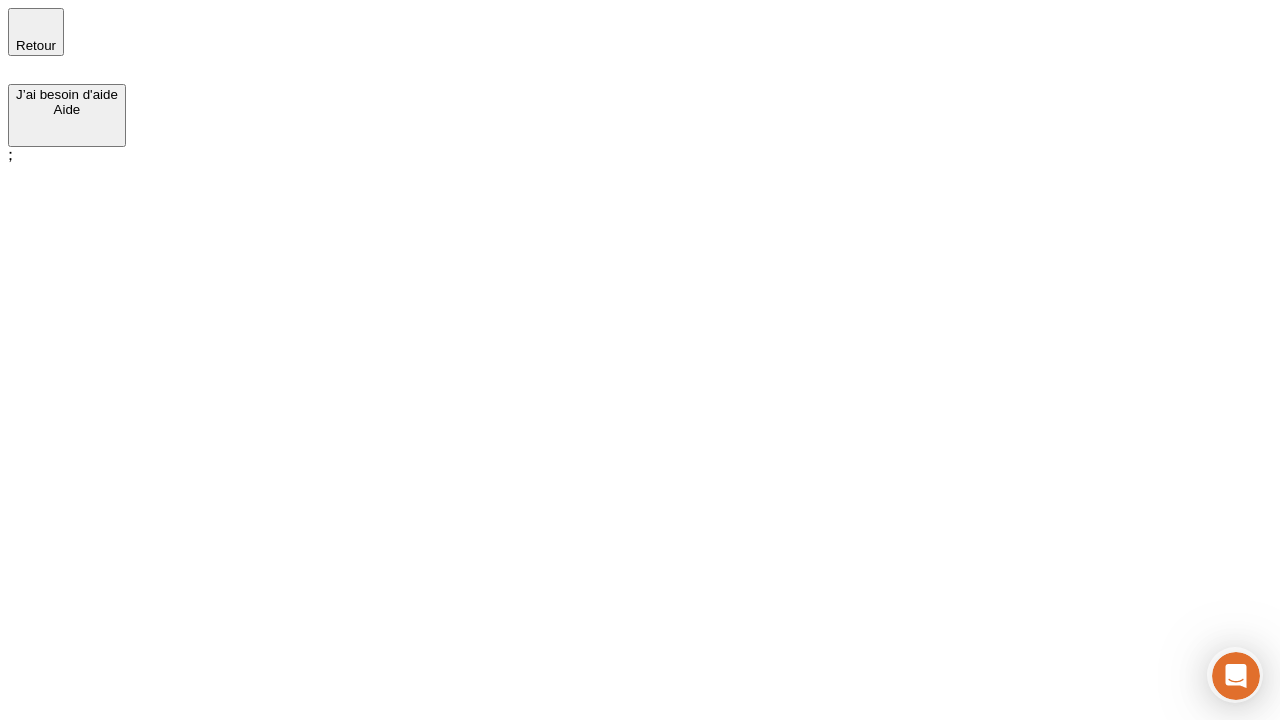 scroll, scrollTop: 0, scrollLeft: 0, axis: both 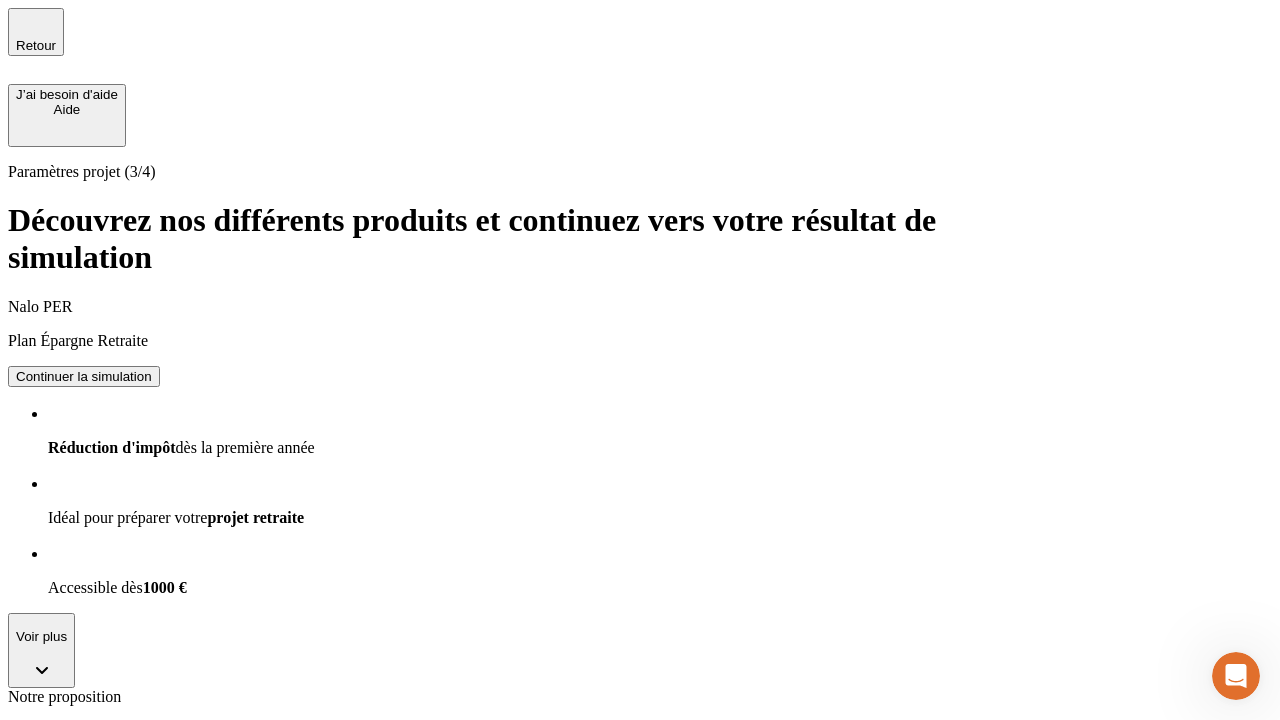 click on "Continuer la simulation" at bounding box center (84, 376) 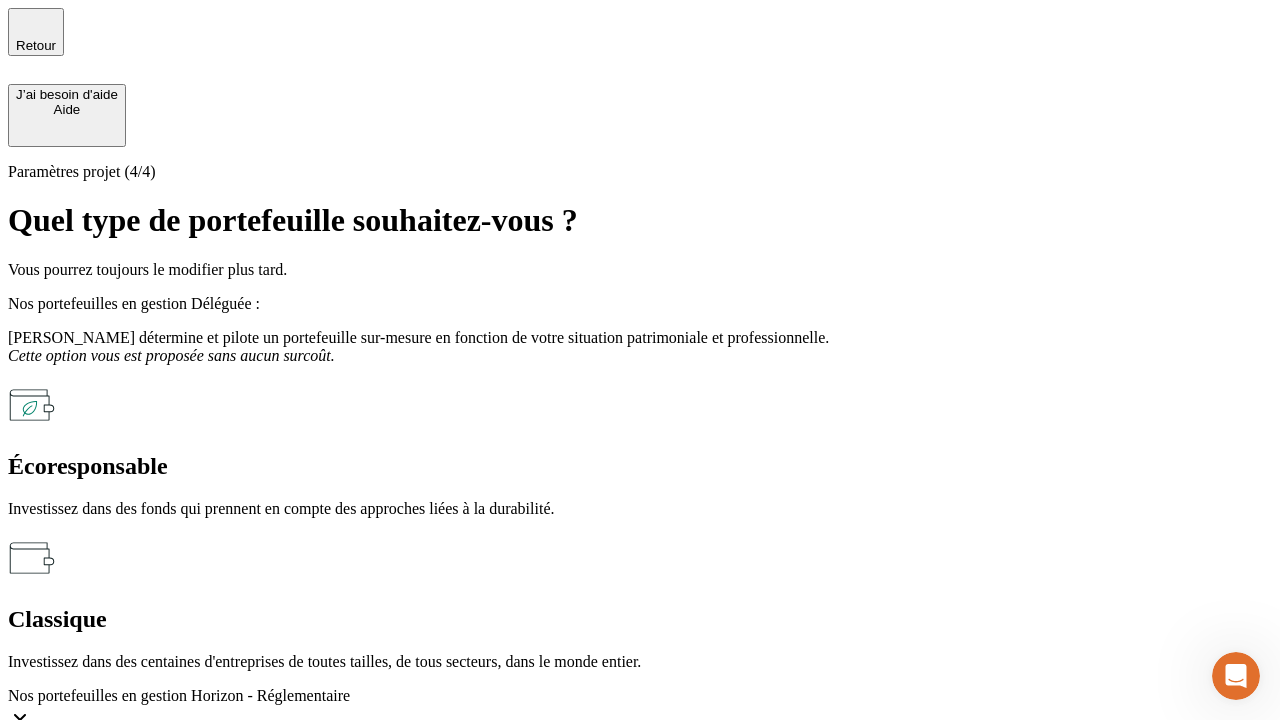 click on "Écoresponsable" at bounding box center [640, 466] 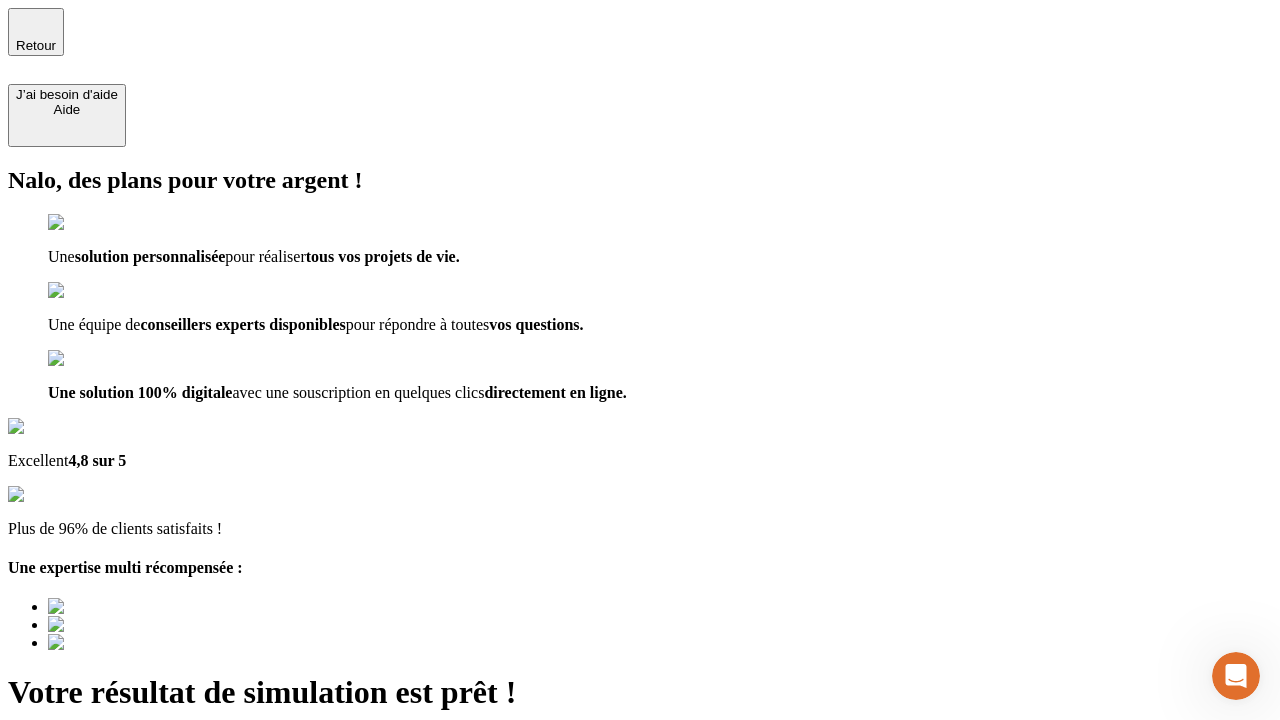 click on "Découvrir ma simulation" at bounding box center (87, 797) 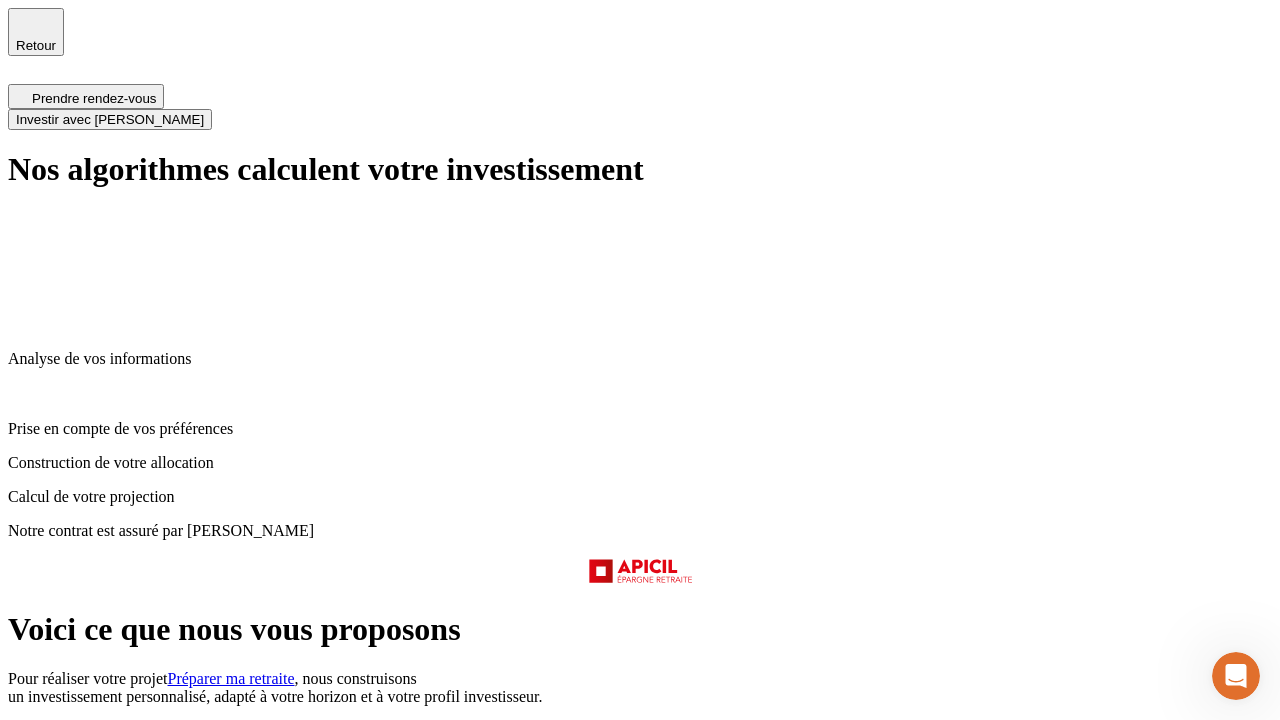 scroll, scrollTop: 8, scrollLeft: 0, axis: vertical 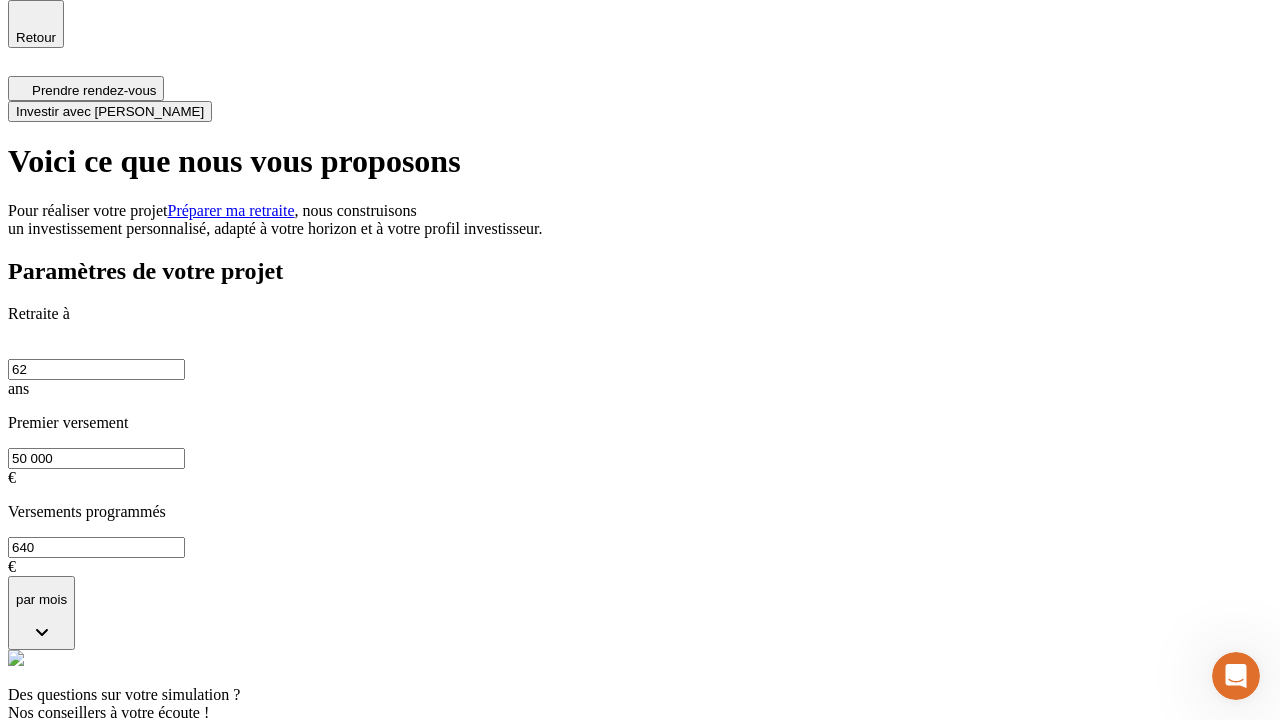 click on "Investir avec [PERSON_NAME]" at bounding box center [110, 111] 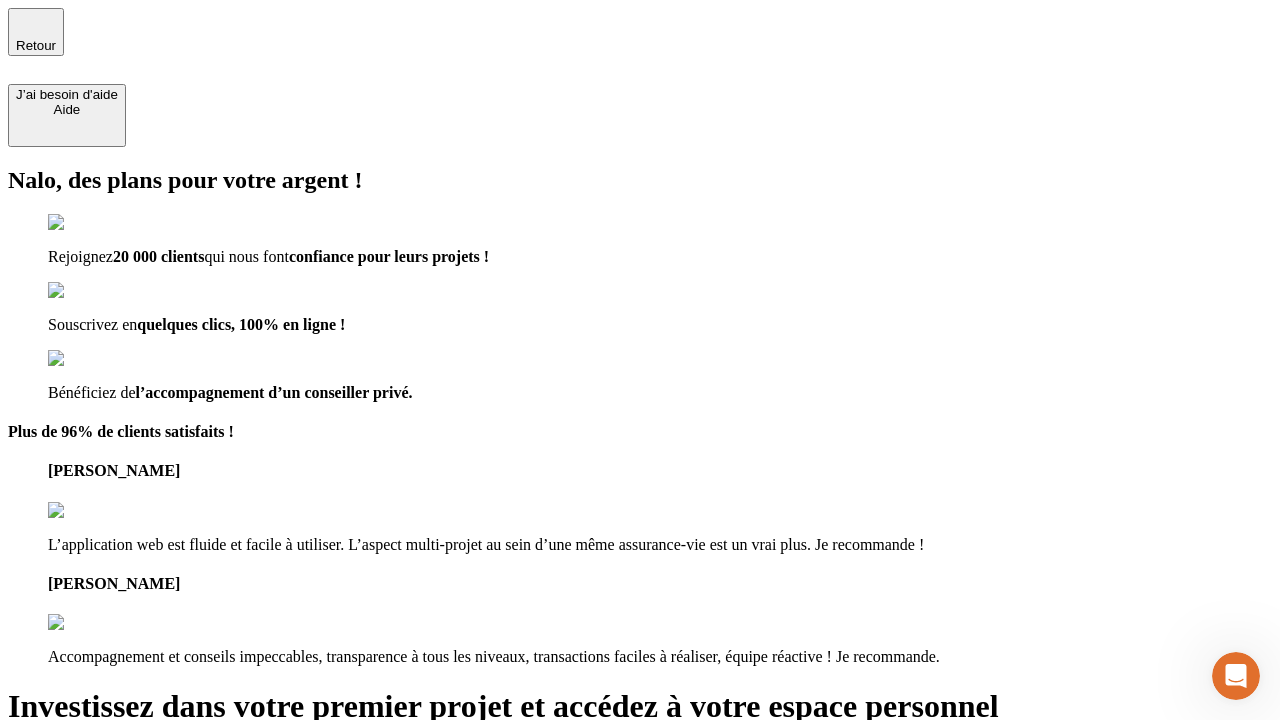 type on "[EMAIL_ADDRESS][DOMAIN_NAME]" 